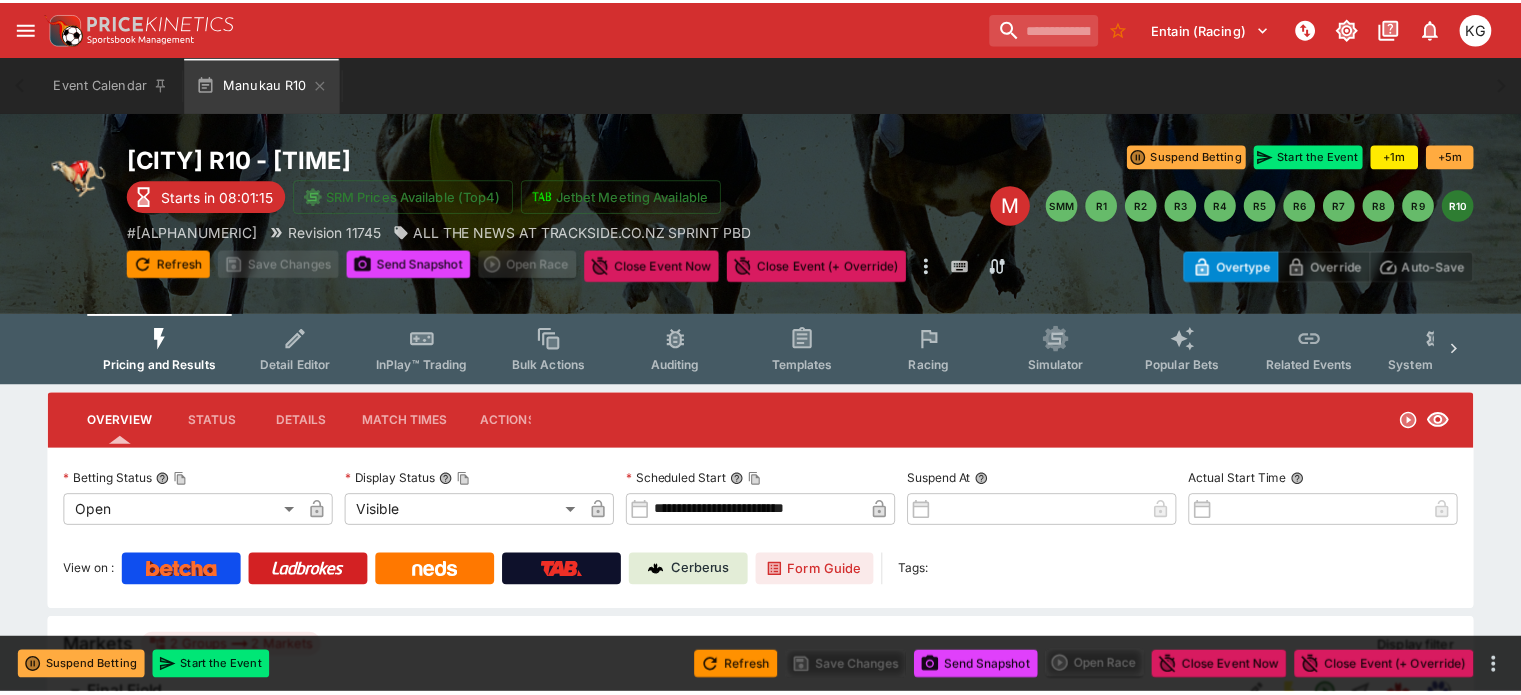 scroll, scrollTop: 0, scrollLeft: 0, axis: both 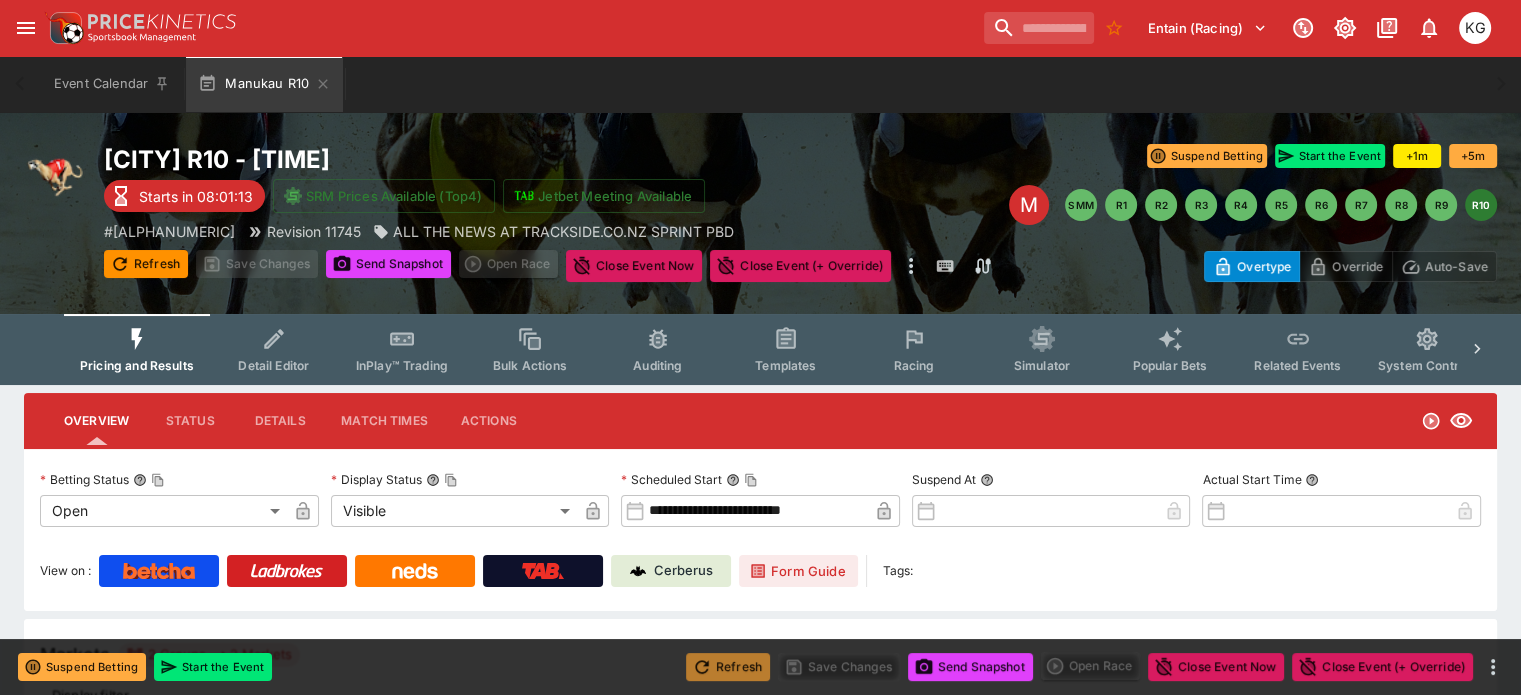 click on "Refresh" at bounding box center [728, 667] 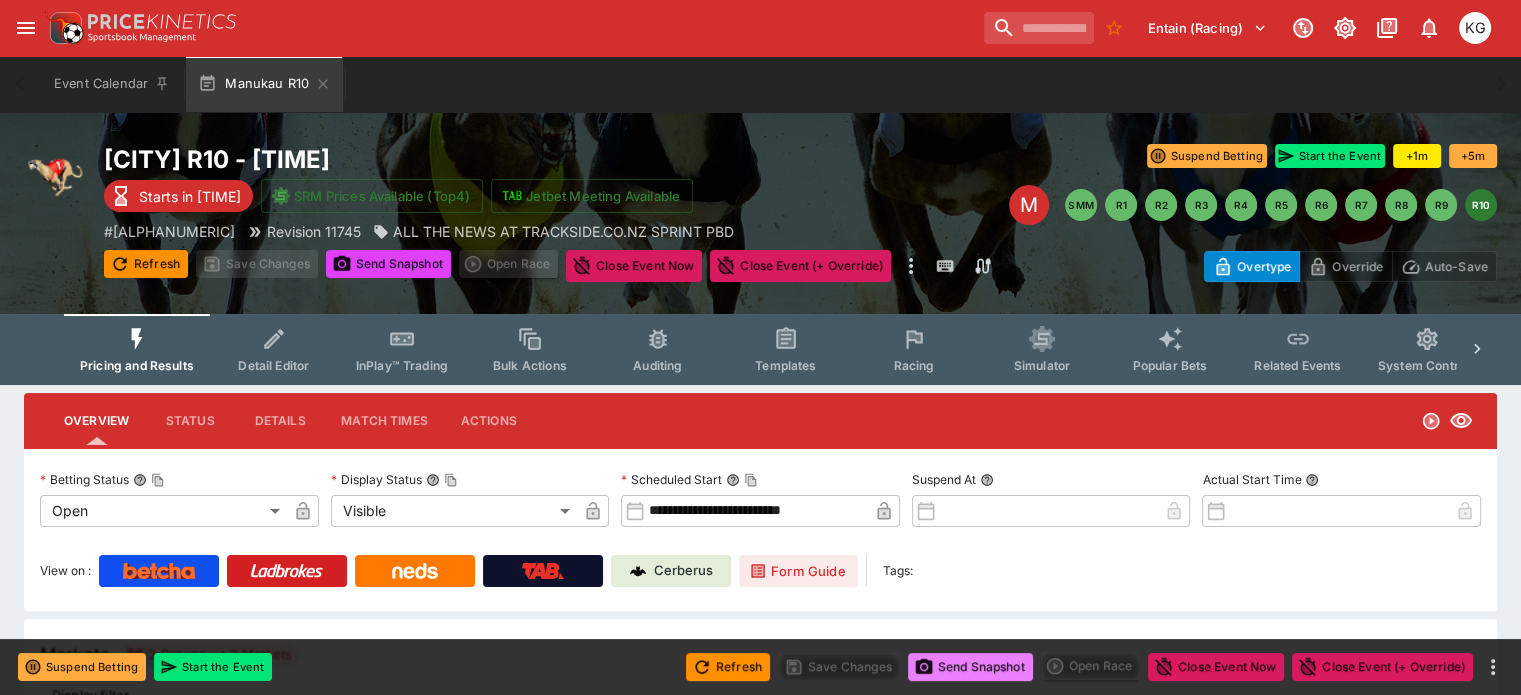 click on "Send Snapshot" at bounding box center [970, 667] 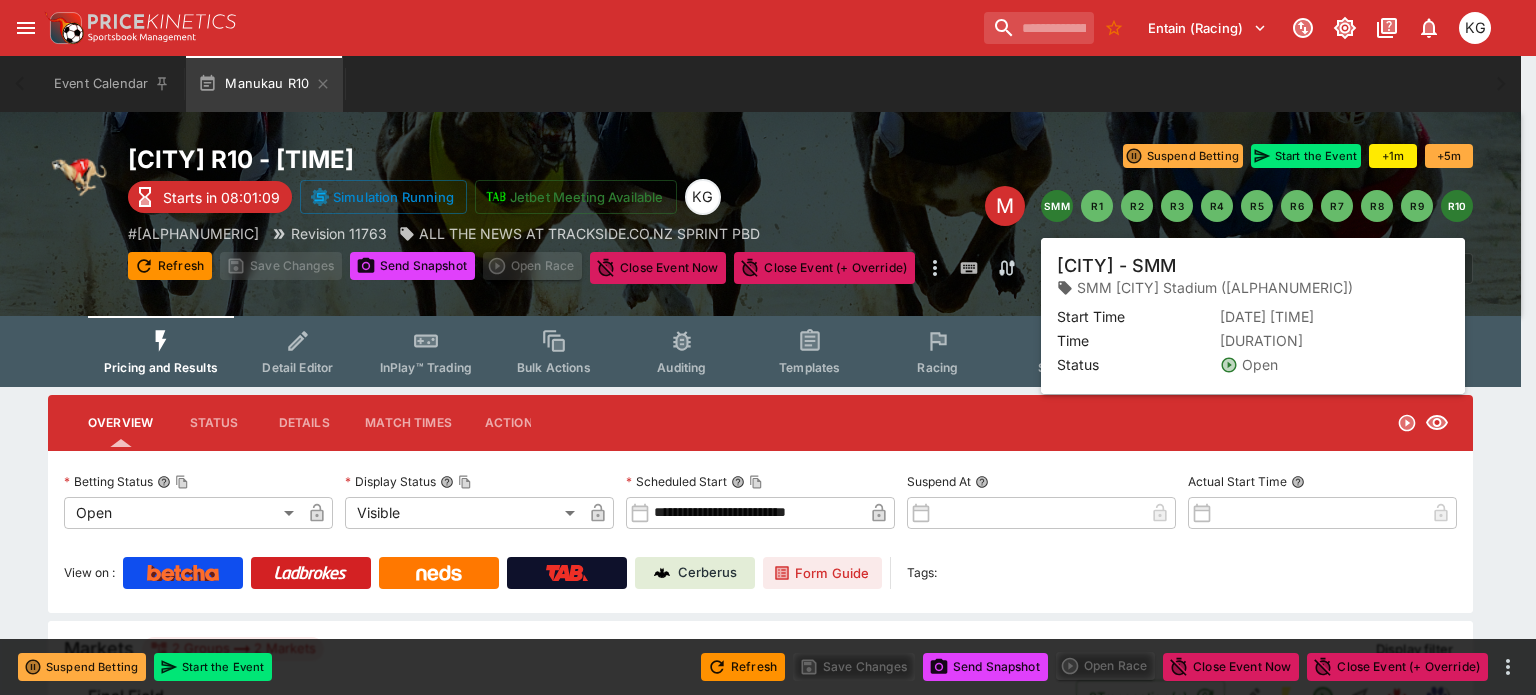 click on "SMM" at bounding box center (1057, 206) 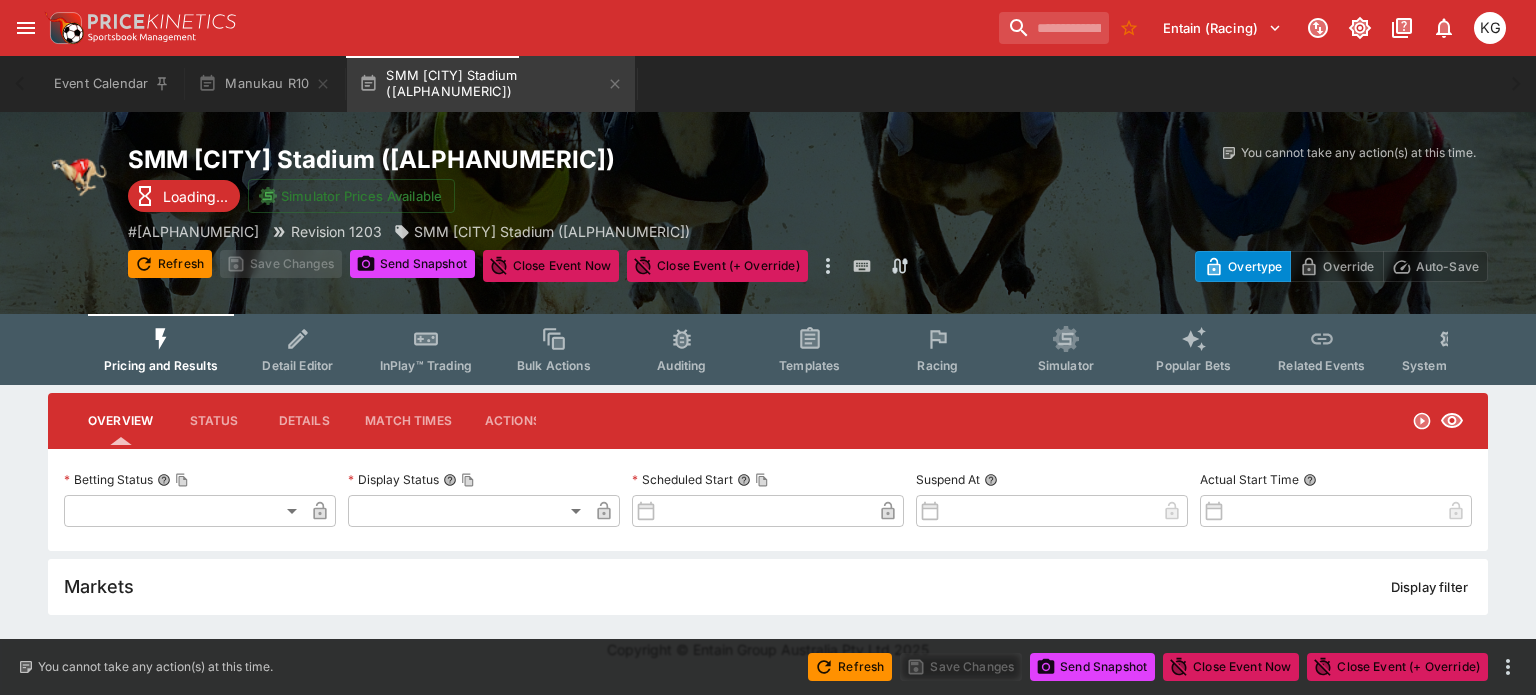 type on "**********" 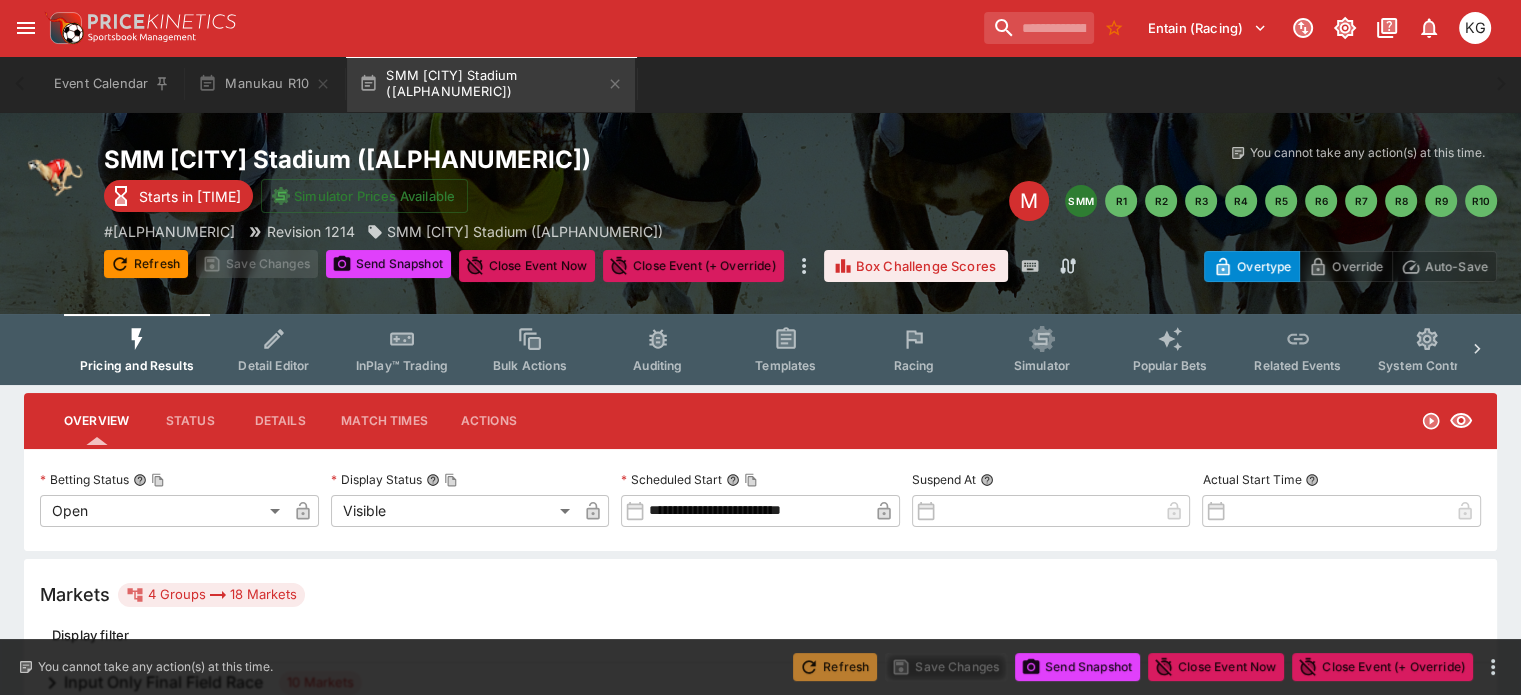click on "Refresh" at bounding box center (835, 667) 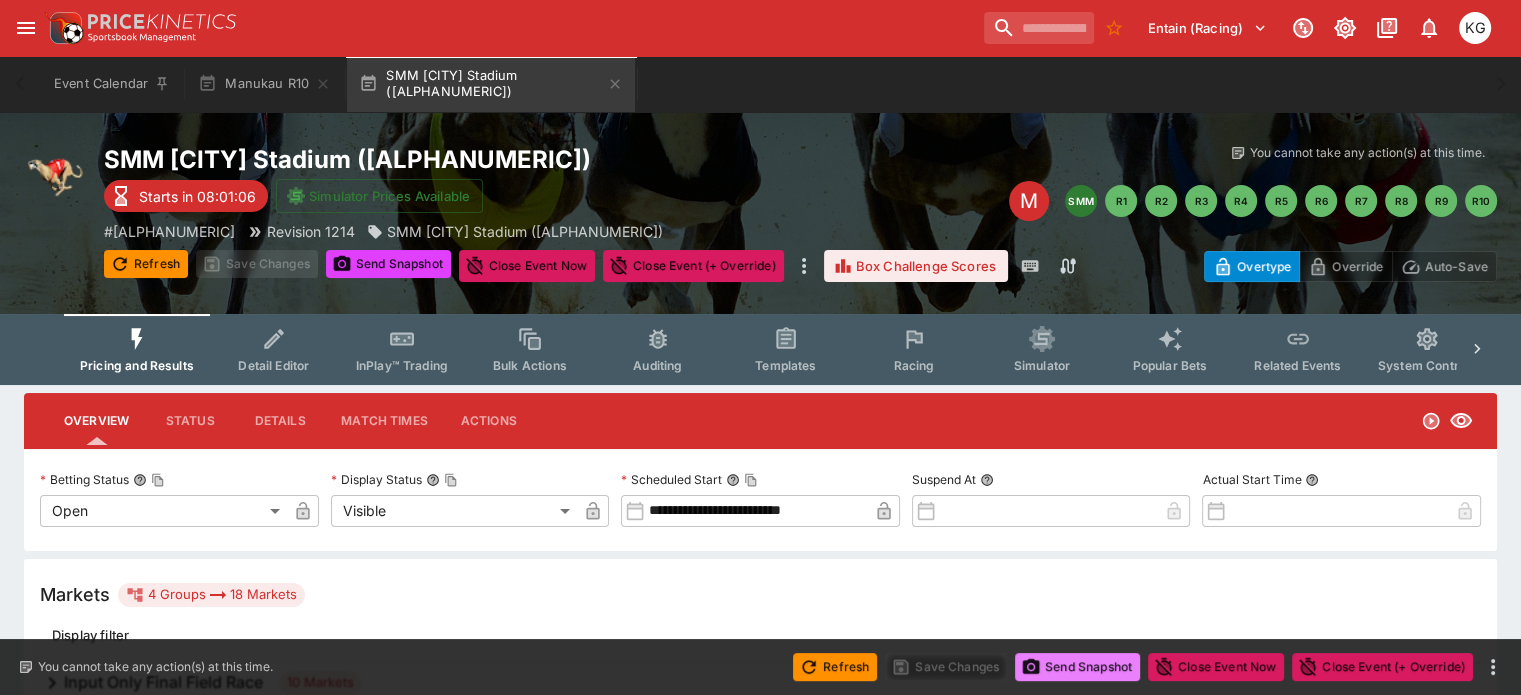 click on "Send Snapshot" at bounding box center (1077, 667) 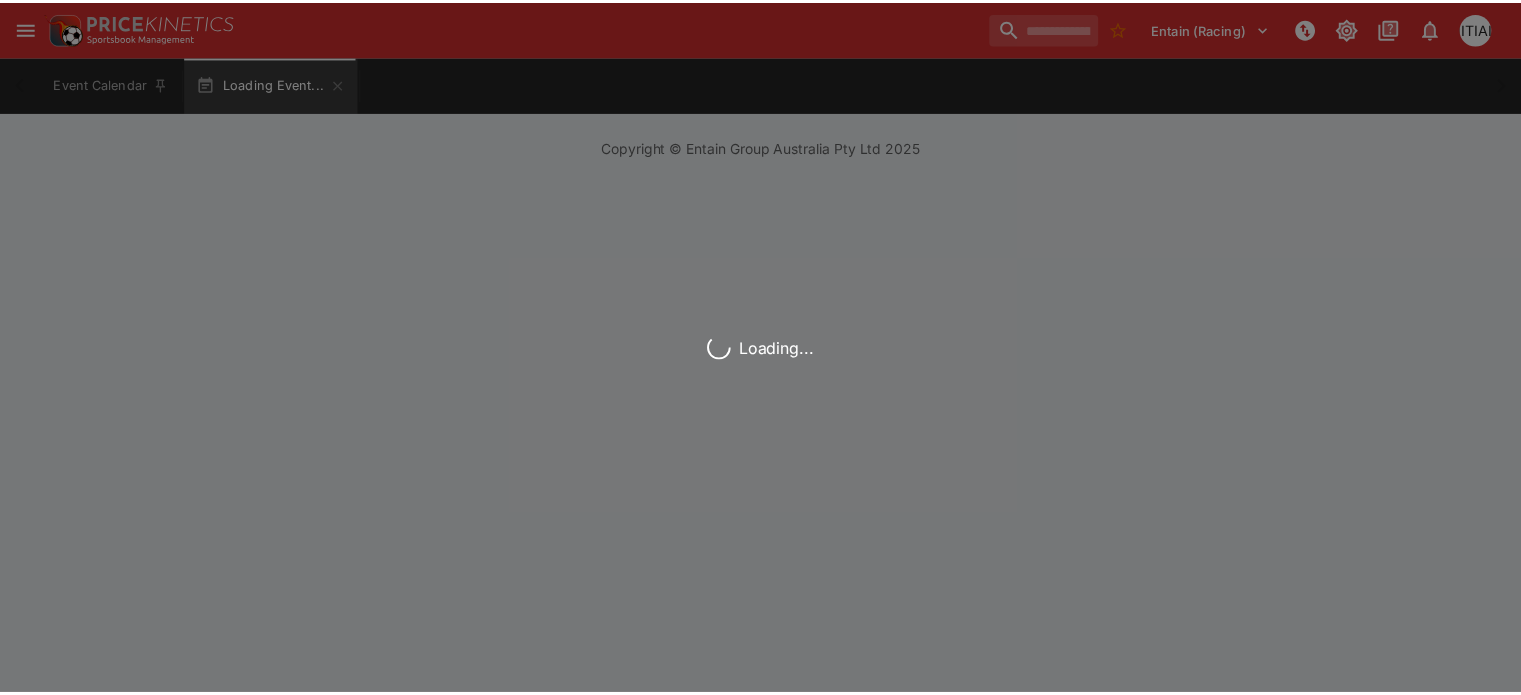 scroll, scrollTop: 0, scrollLeft: 0, axis: both 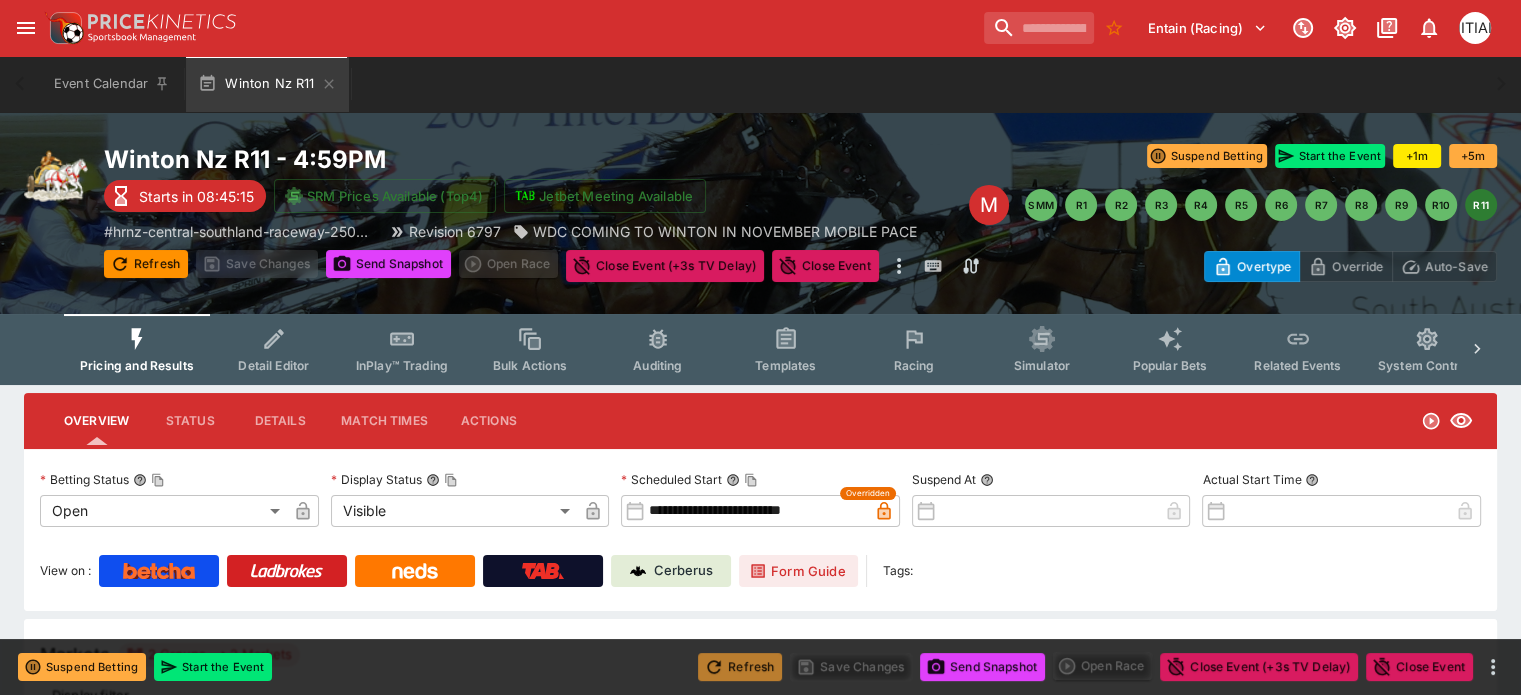 click on "Refresh" at bounding box center (740, 667) 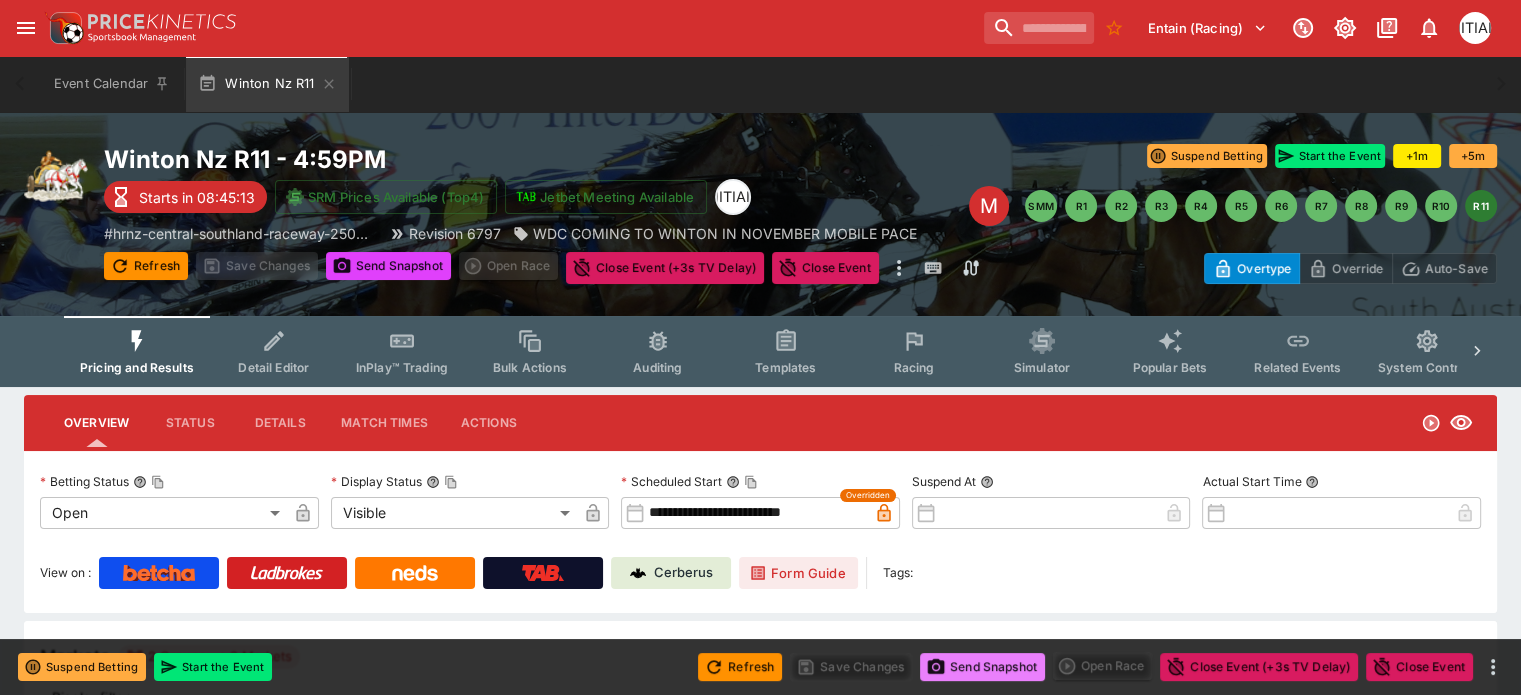 click on "Send Snapshot" at bounding box center [982, 667] 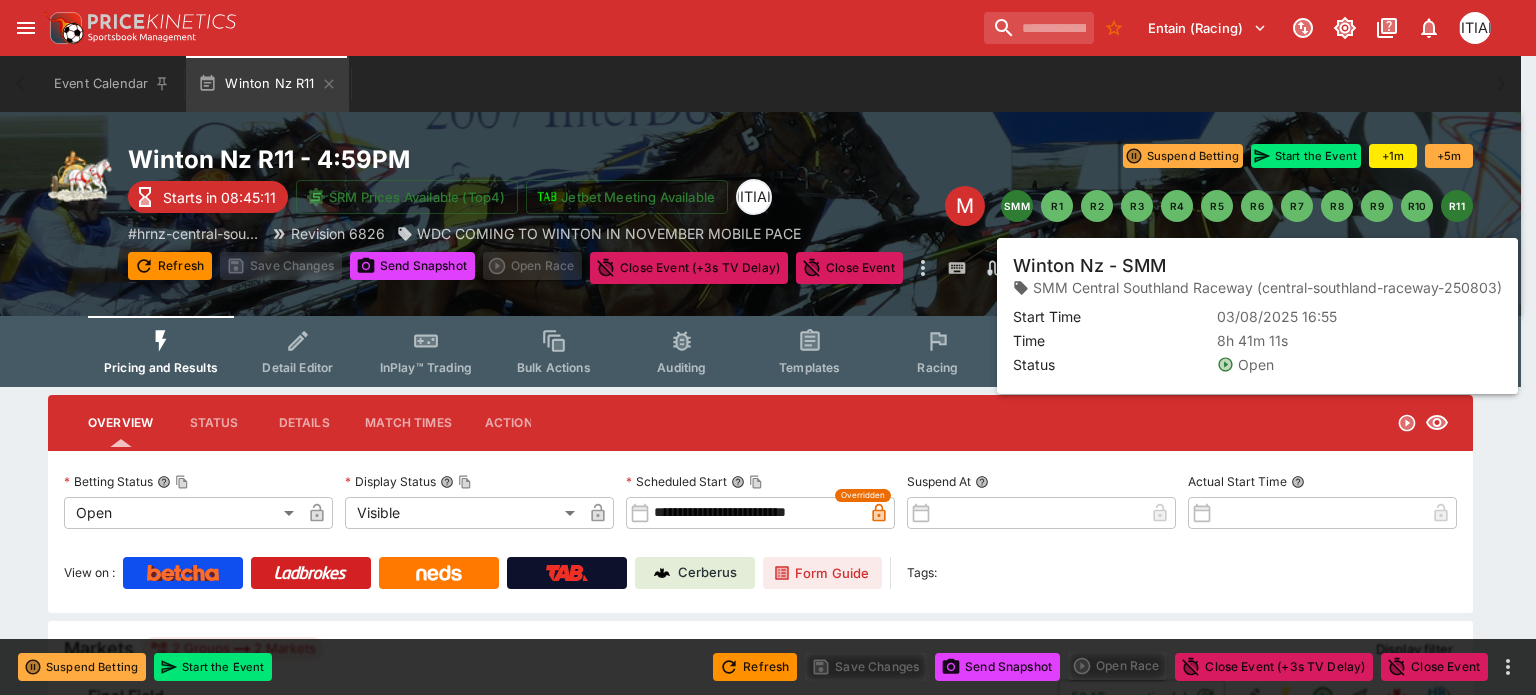 click on "SMM" at bounding box center (1017, 206) 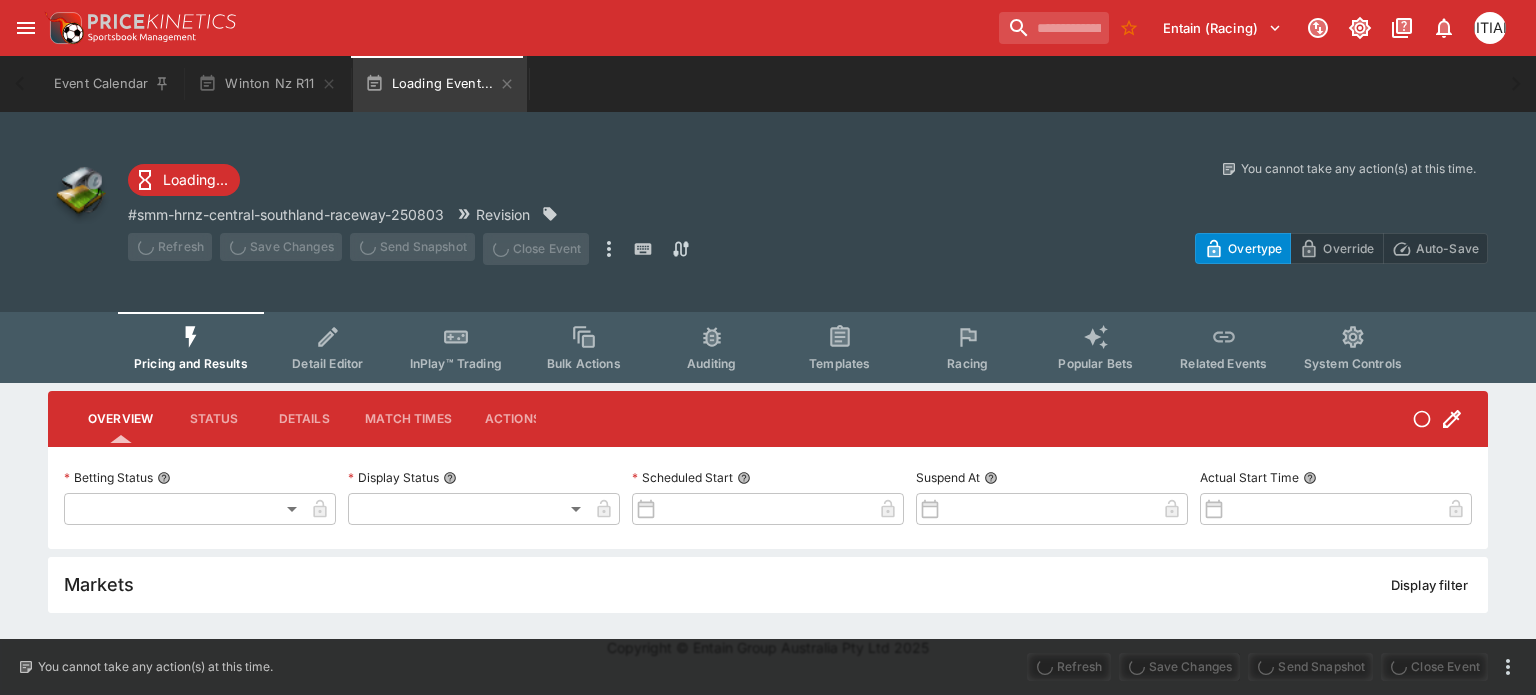 type on "**********" 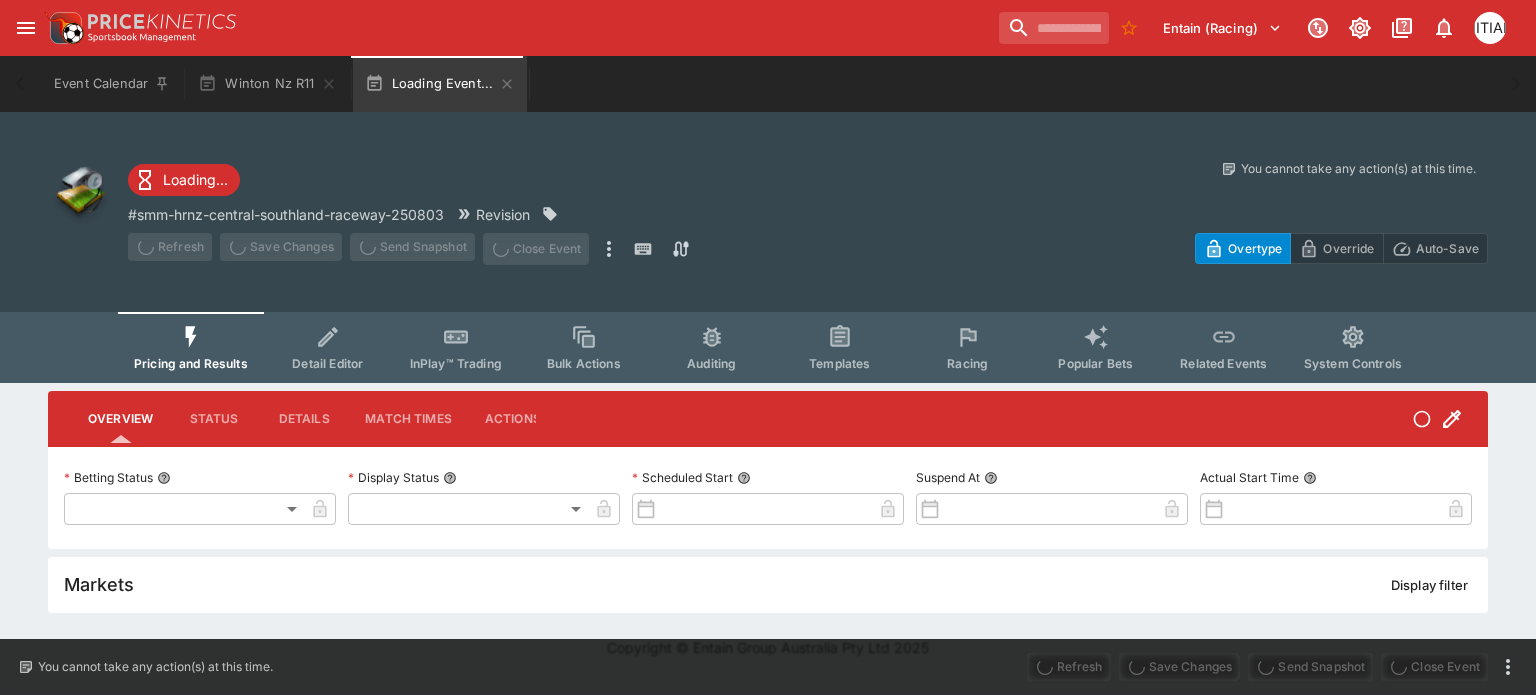 type on "*******" 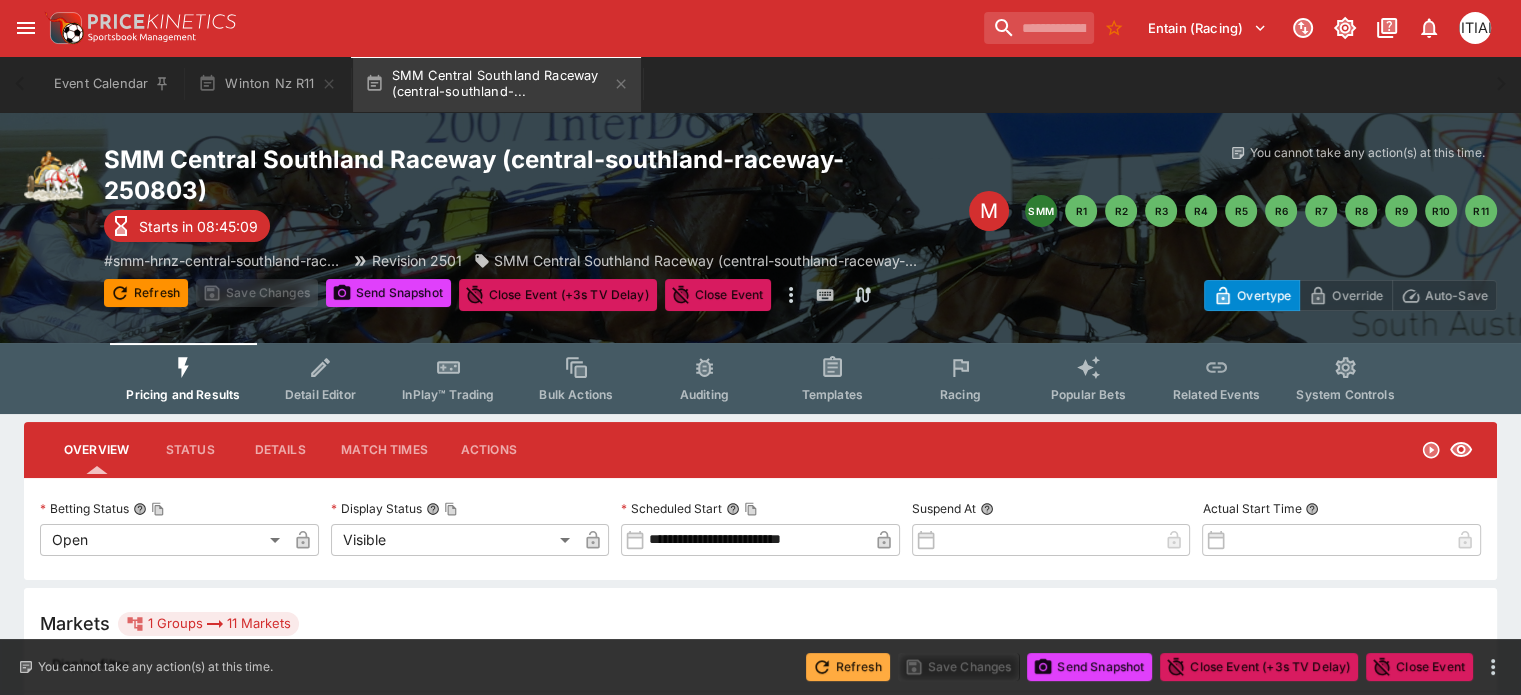 click on "Refresh" at bounding box center [848, 667] 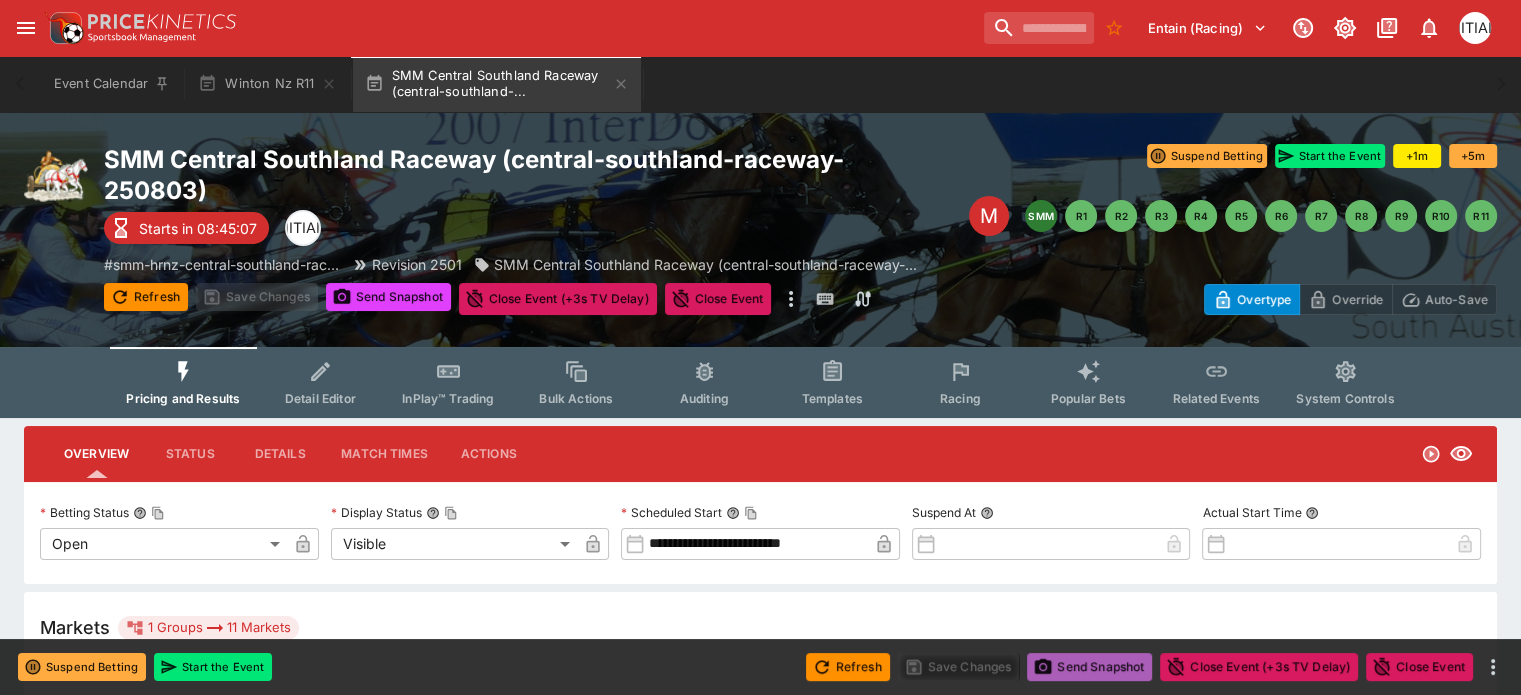 click on "Send Snapshot" at bounding box center (1089, 667) 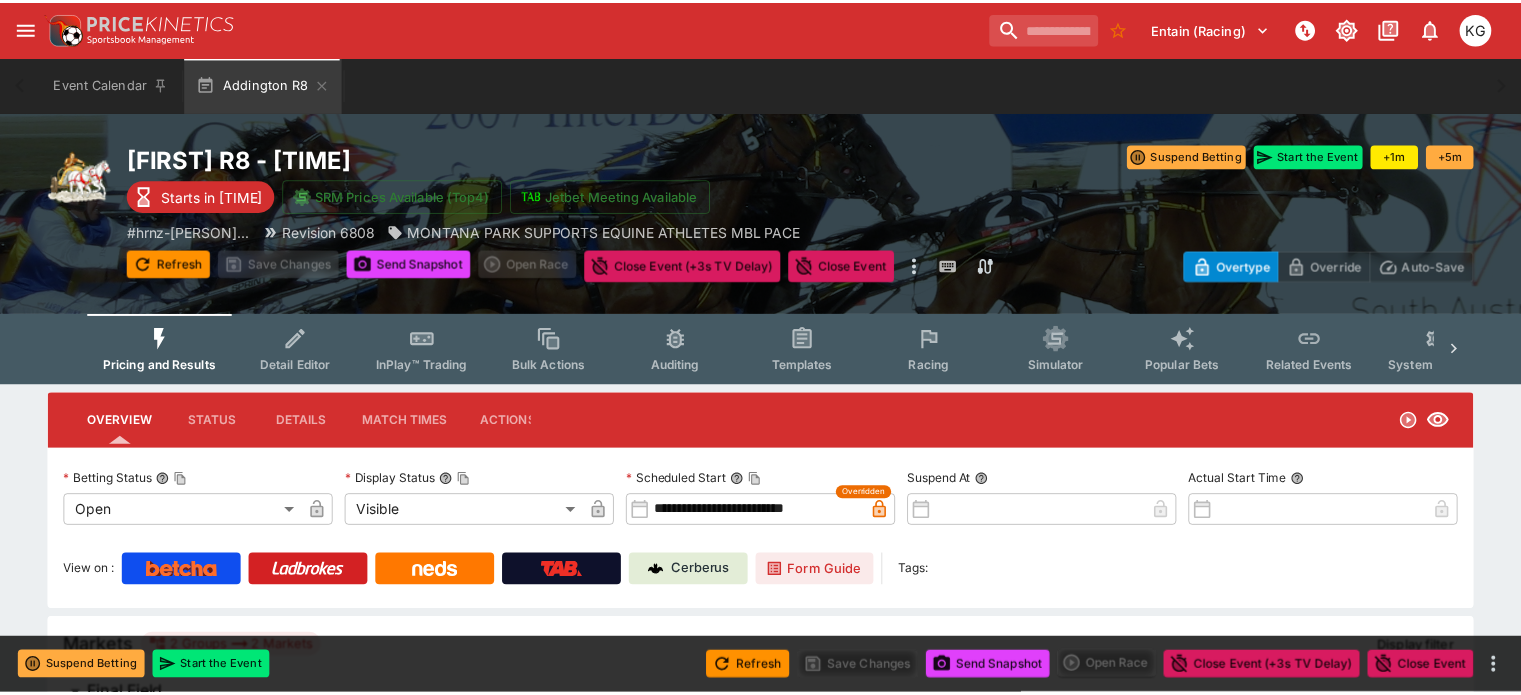 scroll, scrollTop: 0, scrollLeft: 0, axis: both 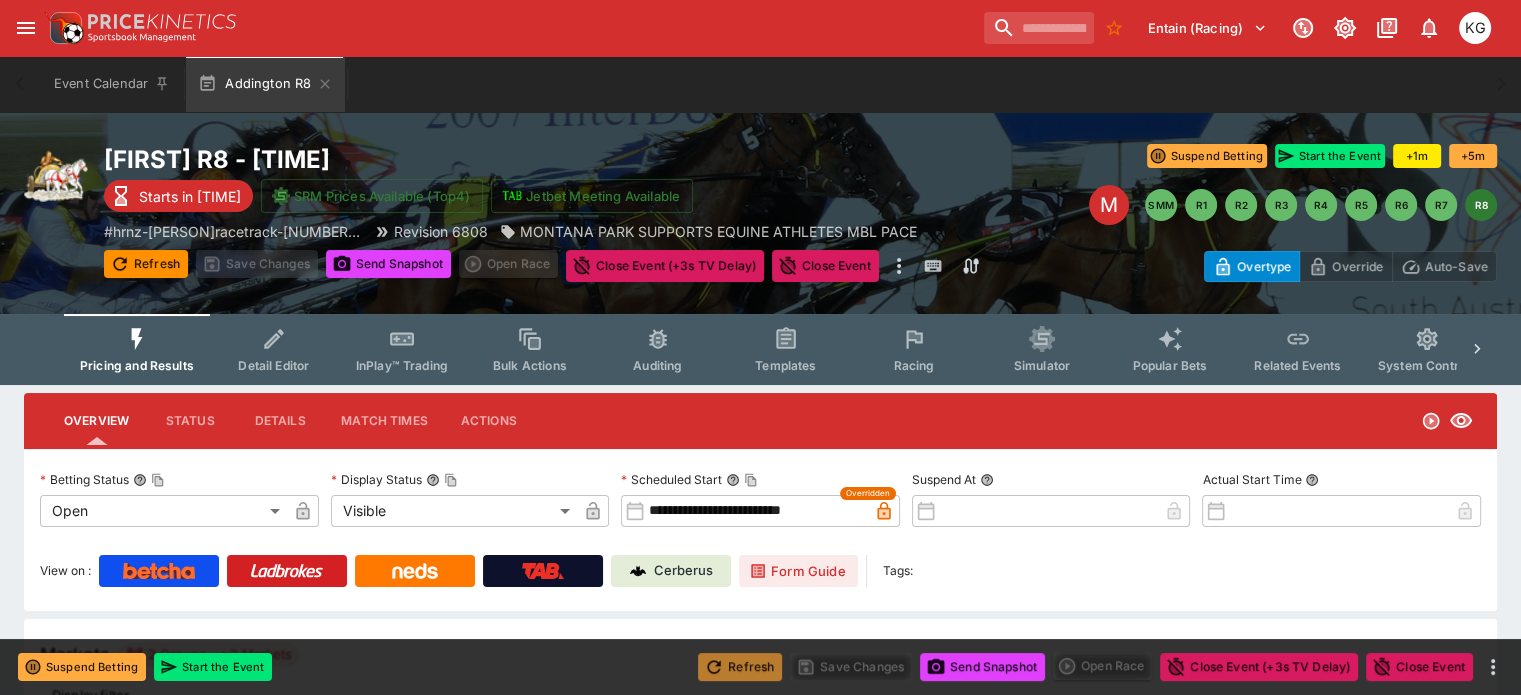 click on "Refresh" at bounding box center [740, 667] 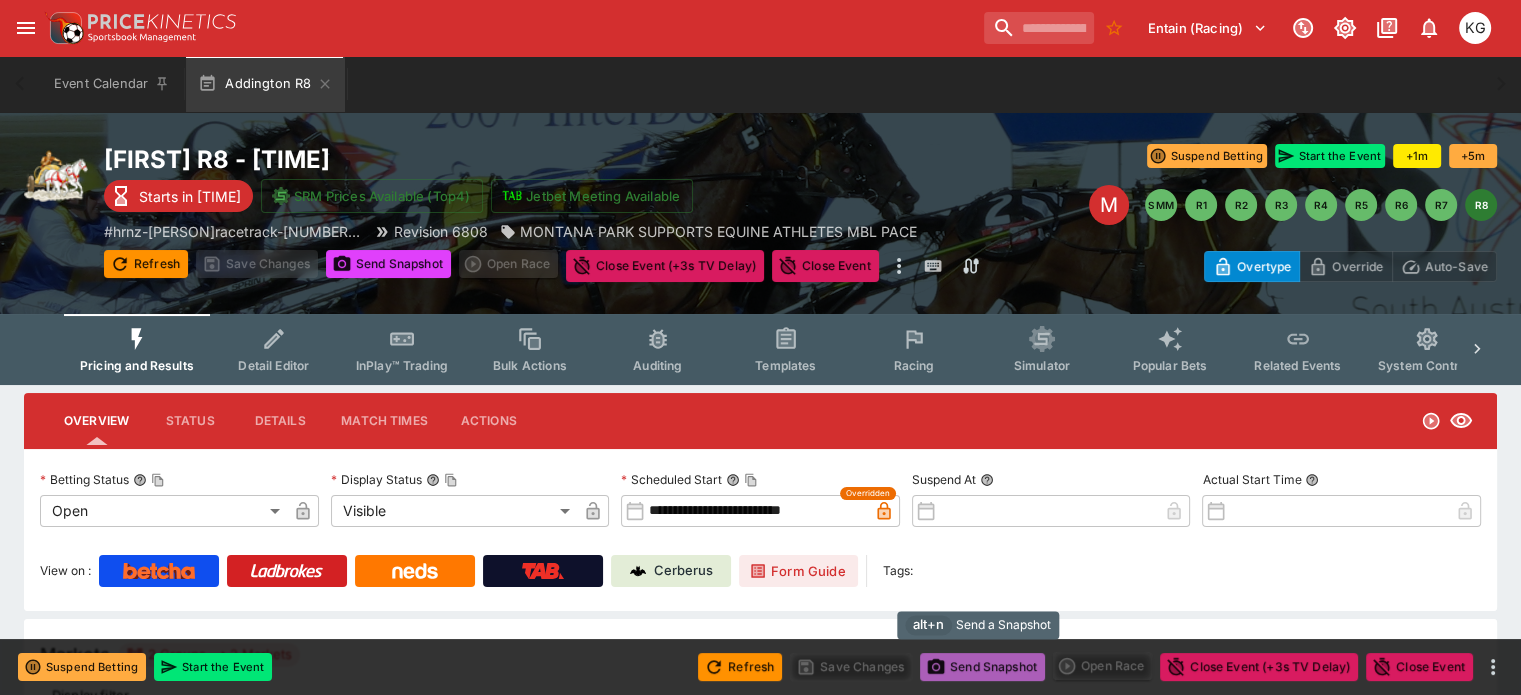 click on "Send Snapshot" at bounding box center [982, 667] 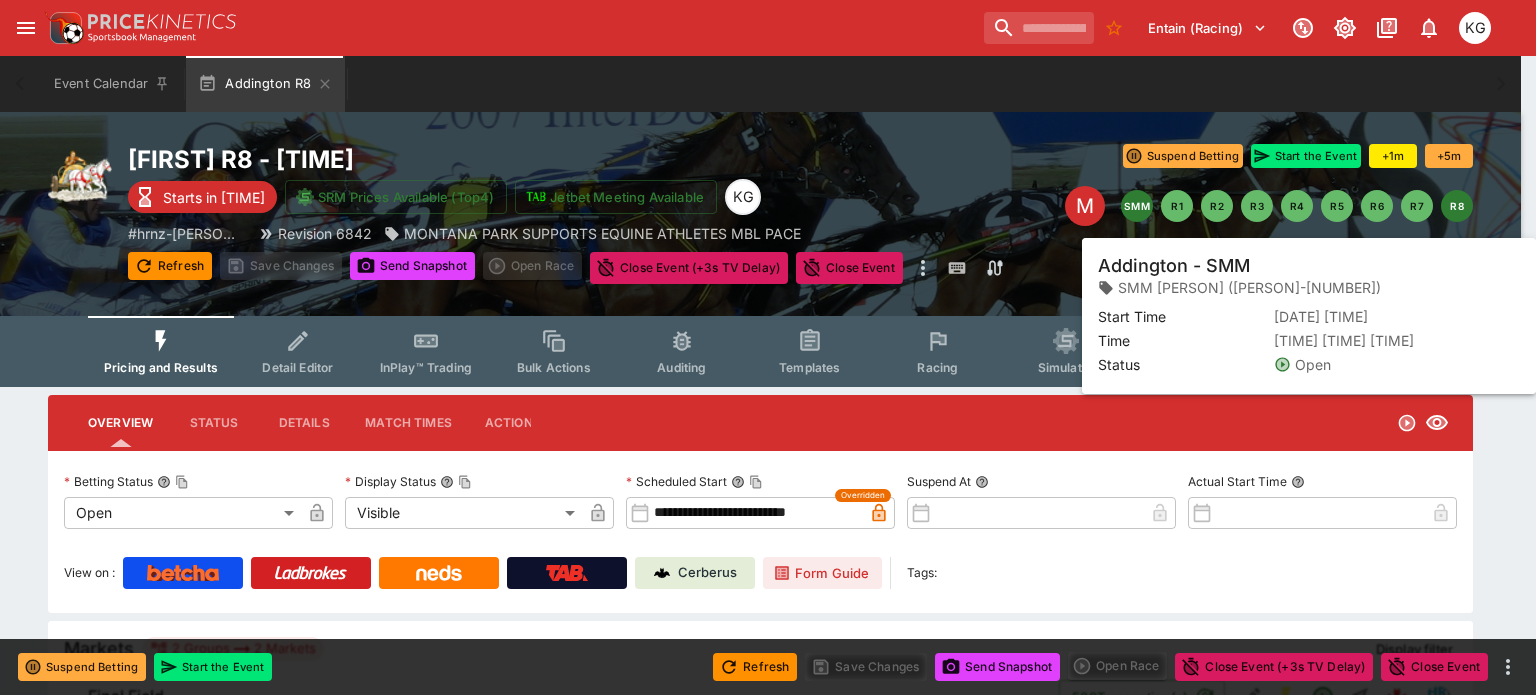 click on "SMM" at bounding box center (1137, 206) 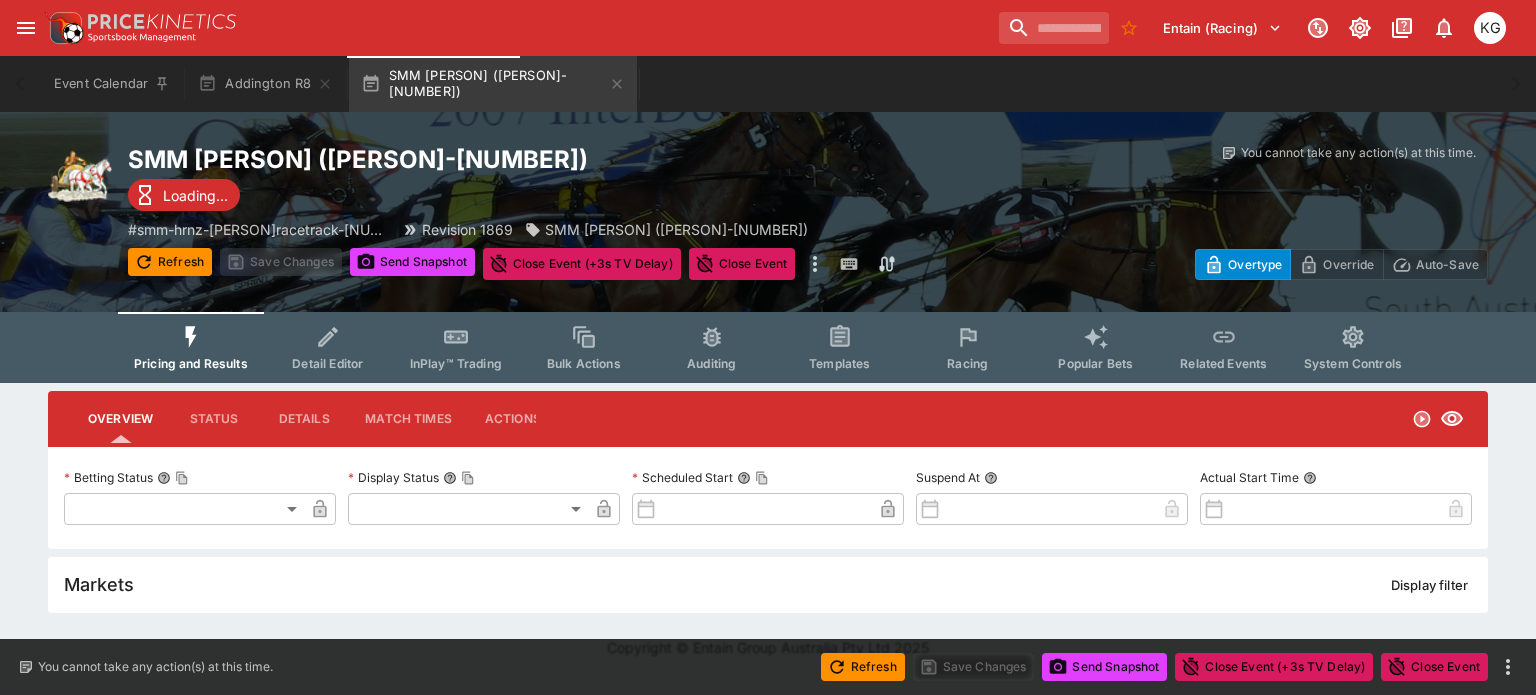 type on "**********" 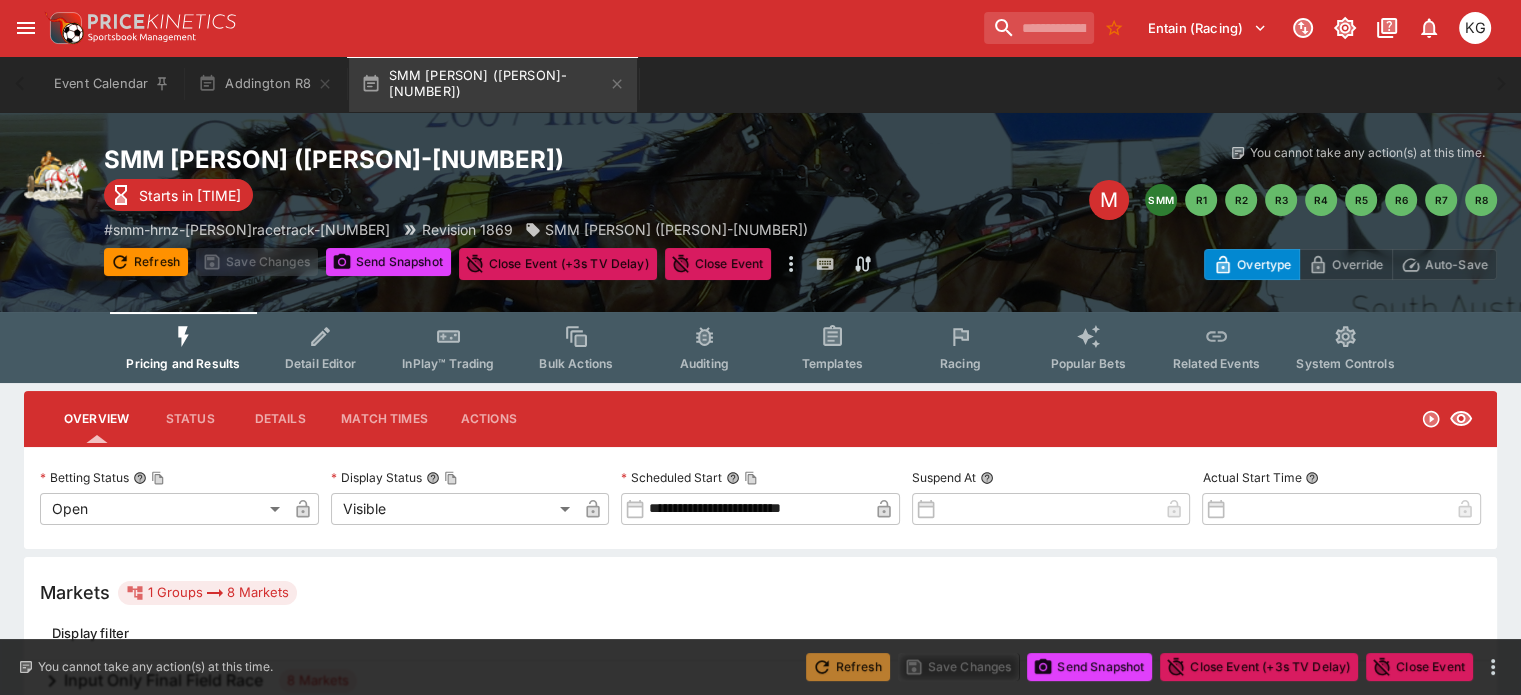 click on "Refresh" at bounding box center [848, 667] 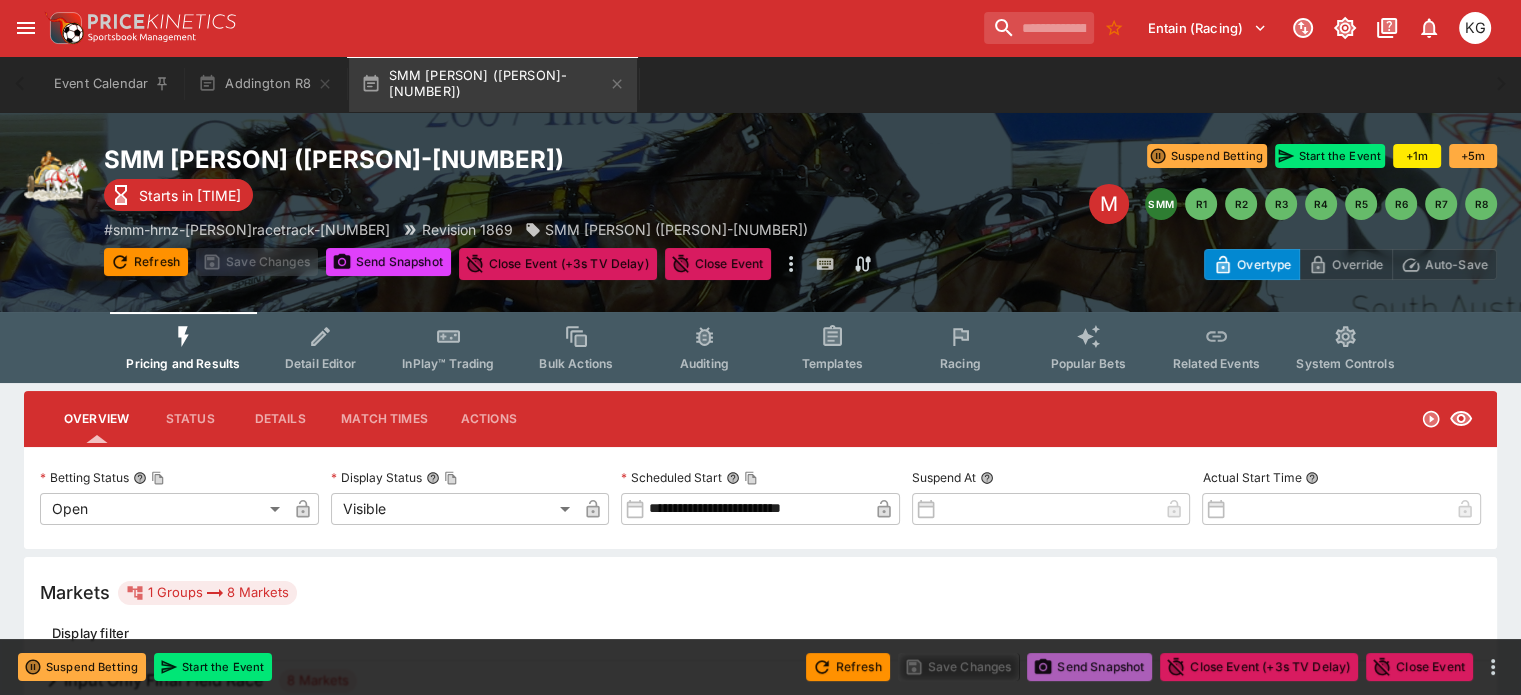 click on "Send Snapshot" at bounding box center (1089, 667) 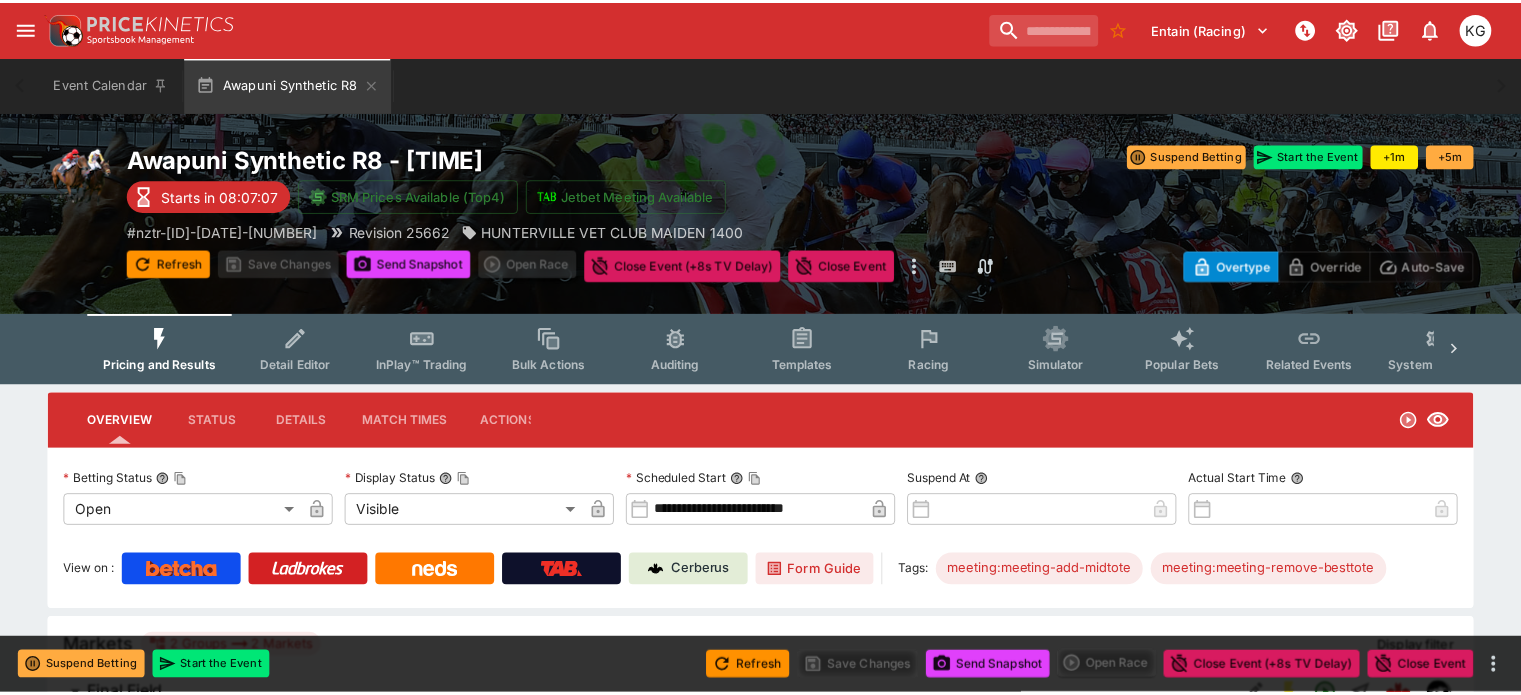 scroll, scrollTop: 0, scrollLeft: 0, axis: both 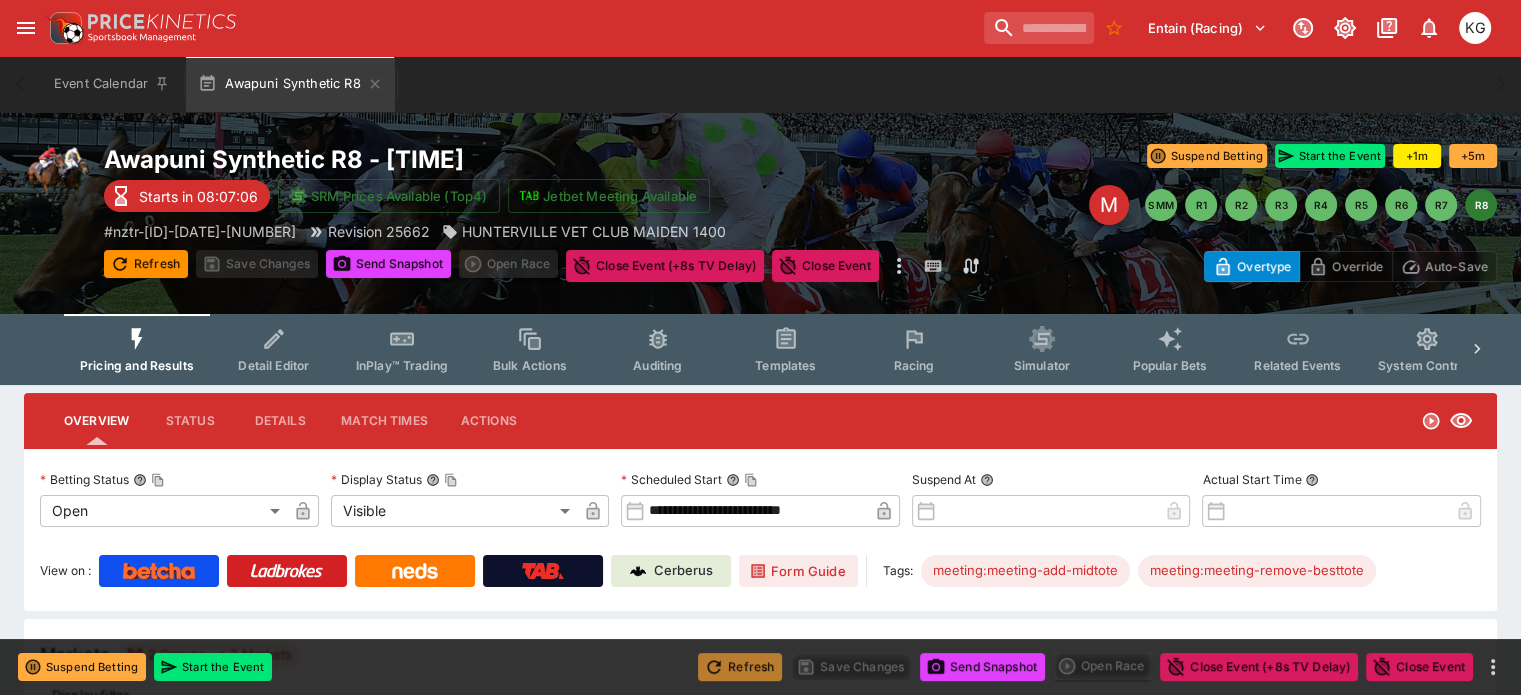 click on "Refresh" at bounding box center [740, 667] 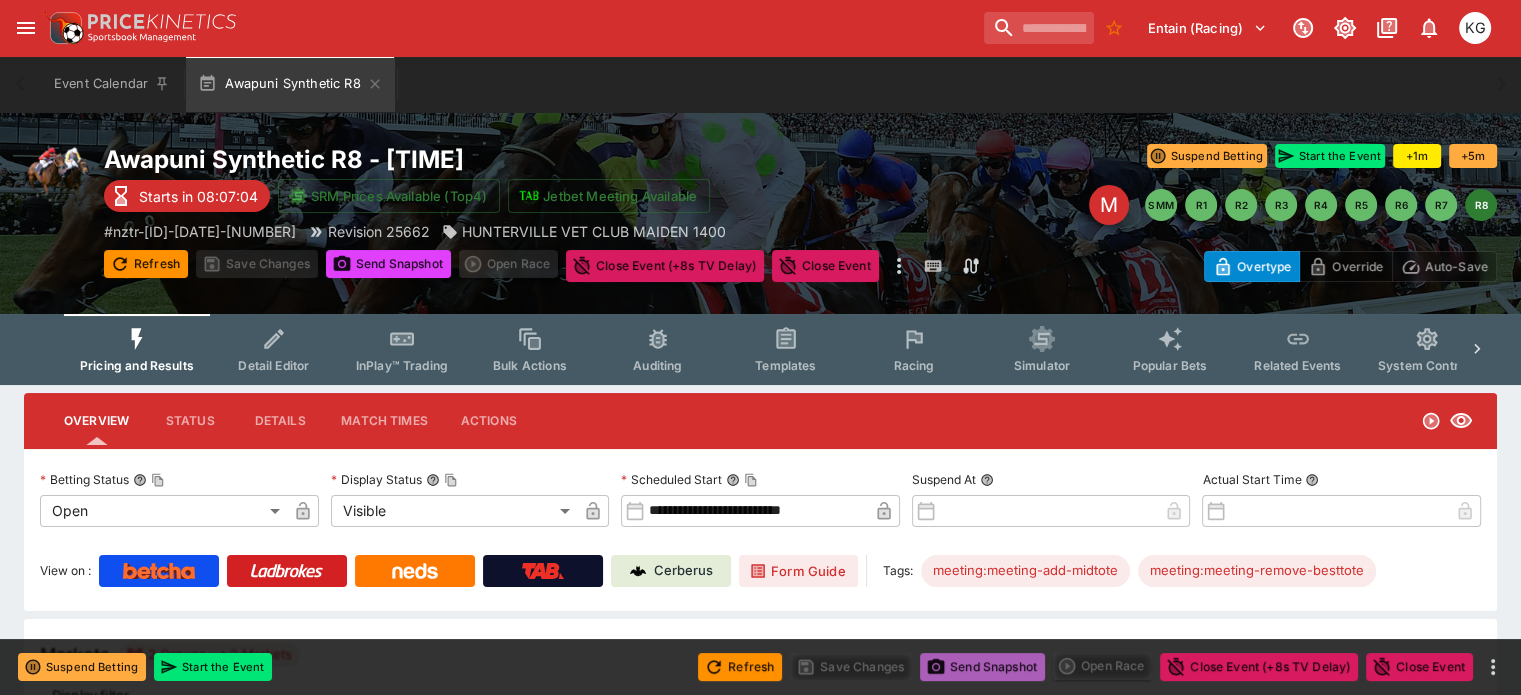 click on "Send Snapshot" at bounding box center [982, 667] 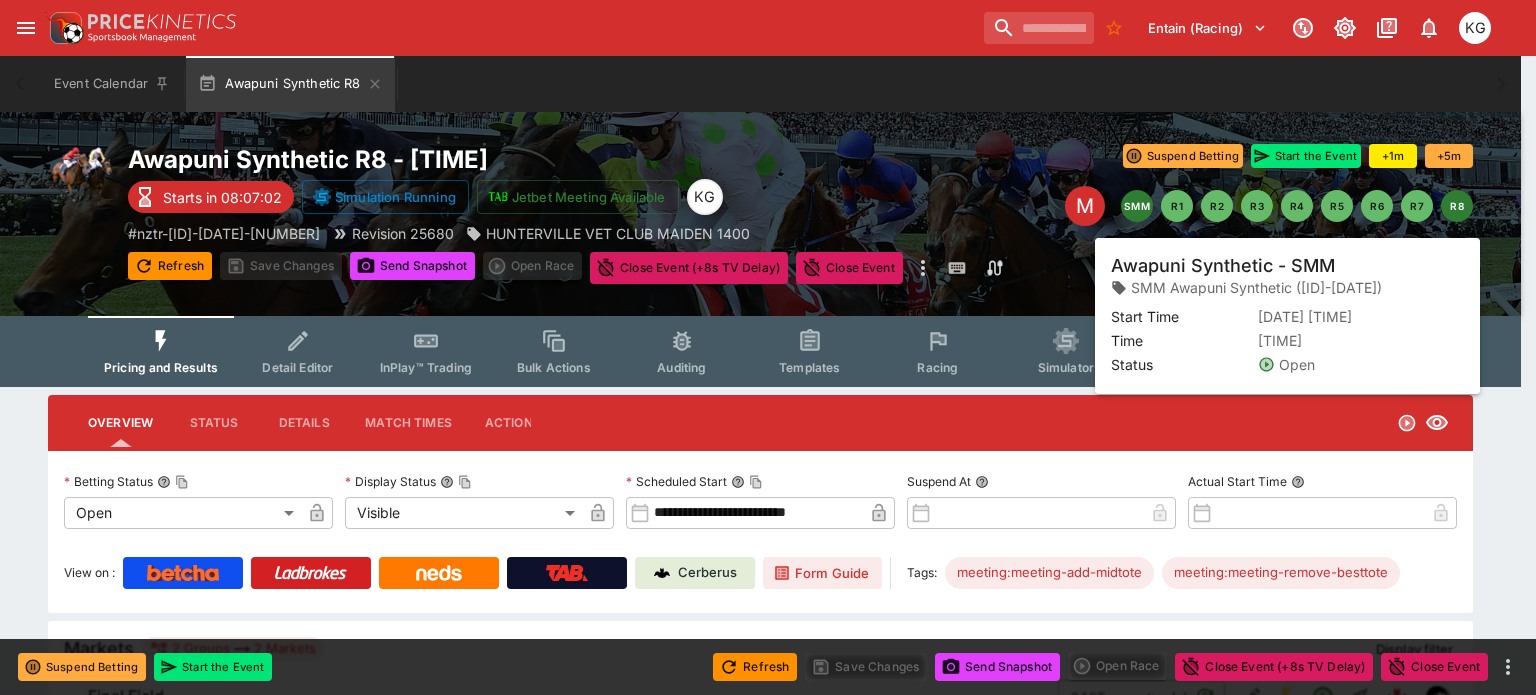 click on "SMM" at bounding box center (1137, 206) 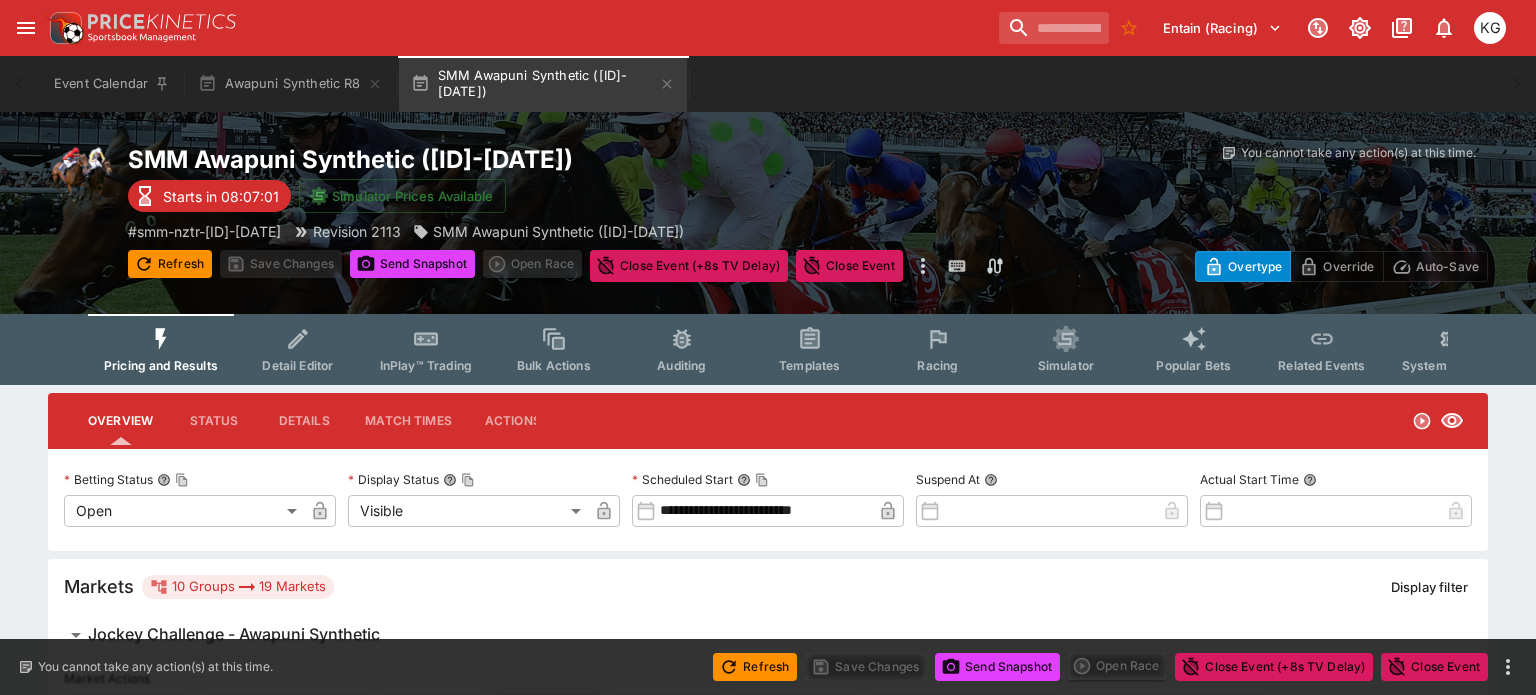 type on "**********" 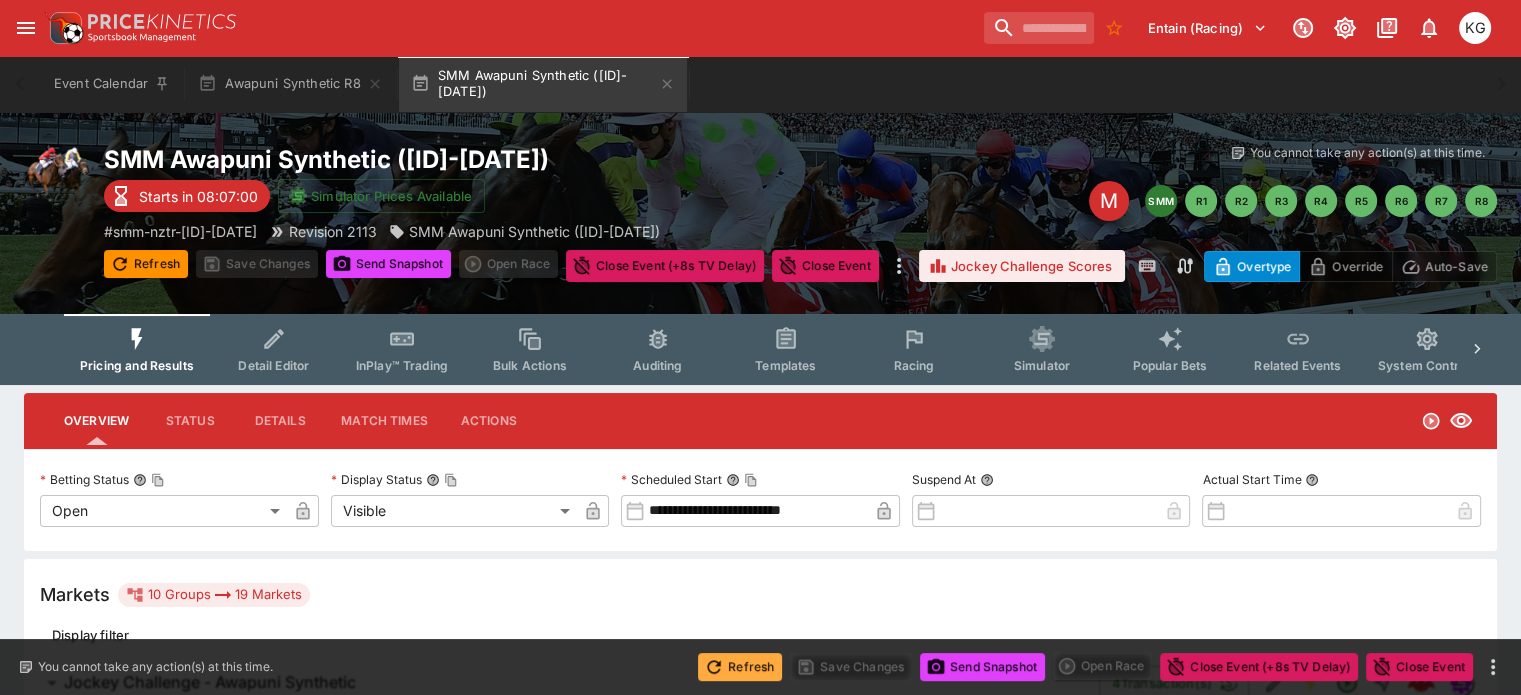 click on "Refresh" at bounding box center (740, 667) 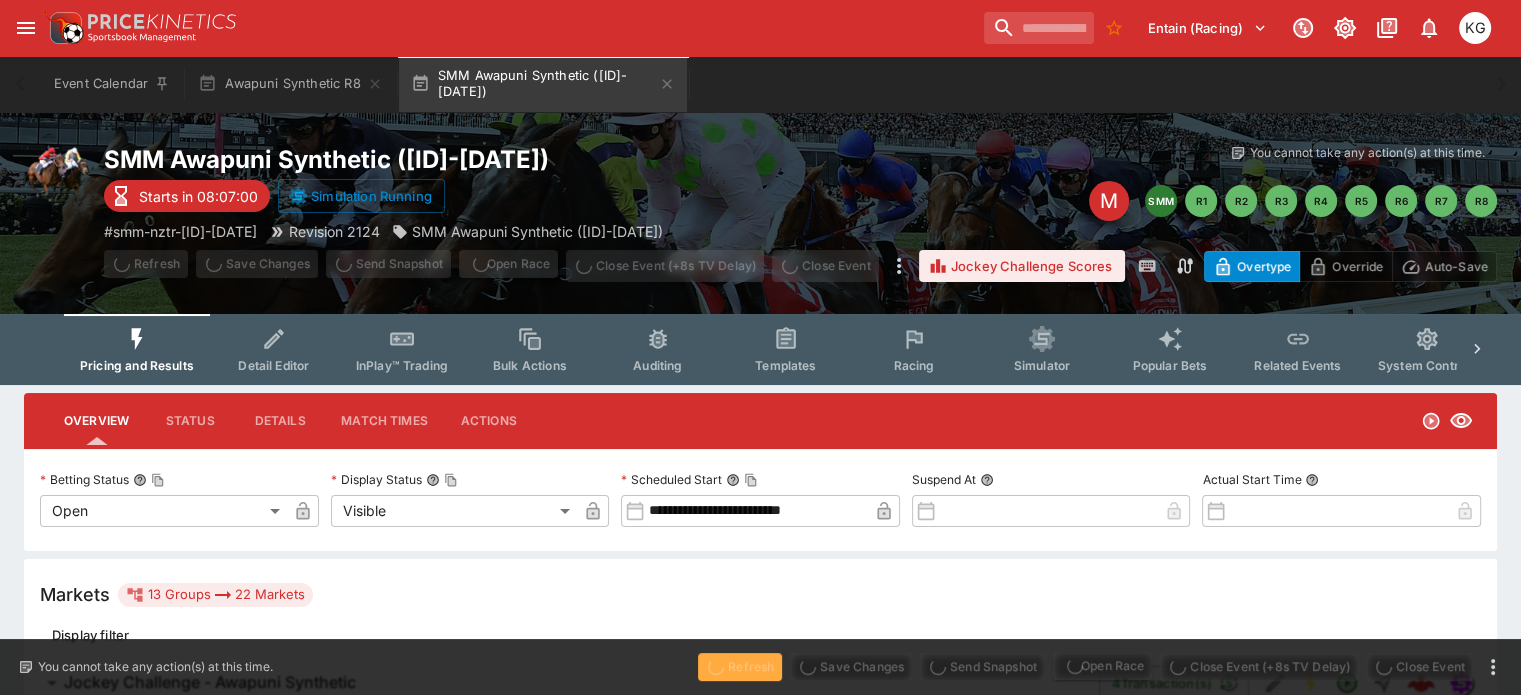 type on "****" 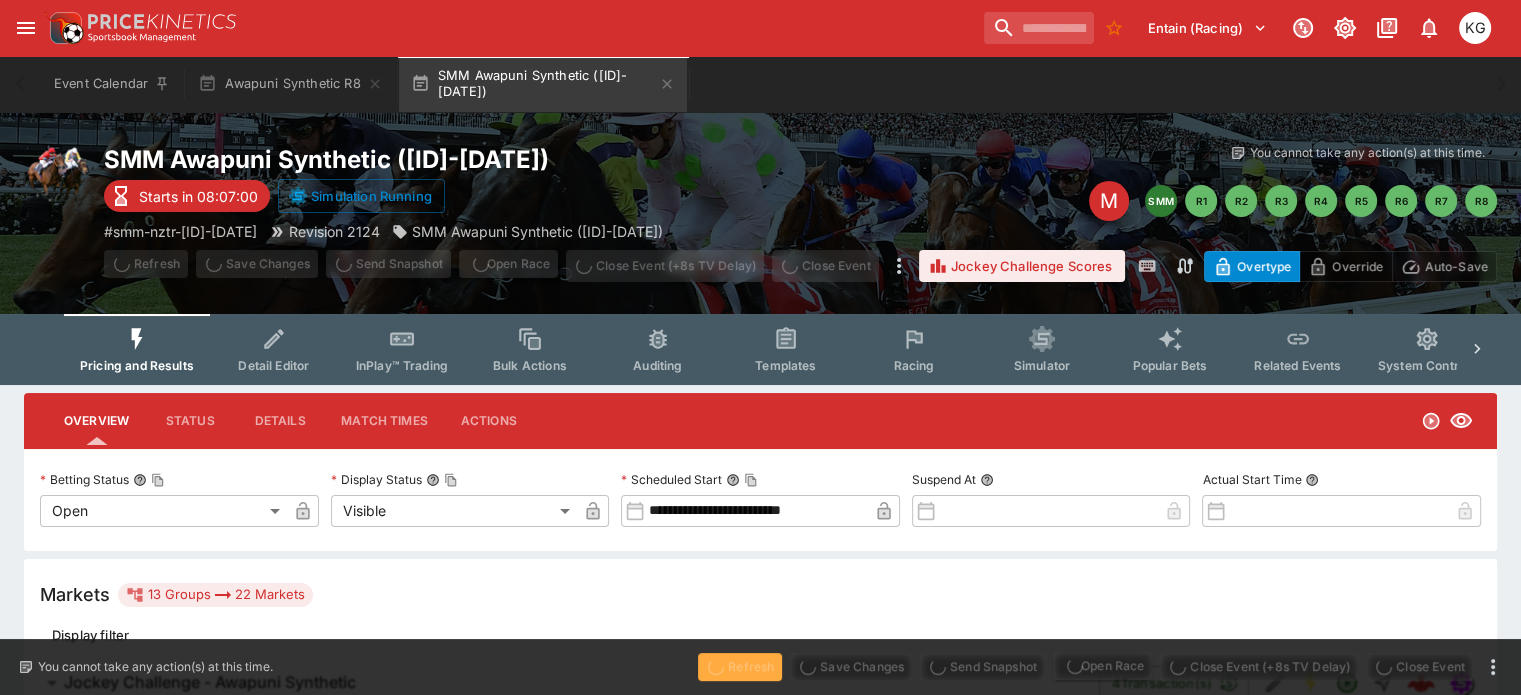type on "****" 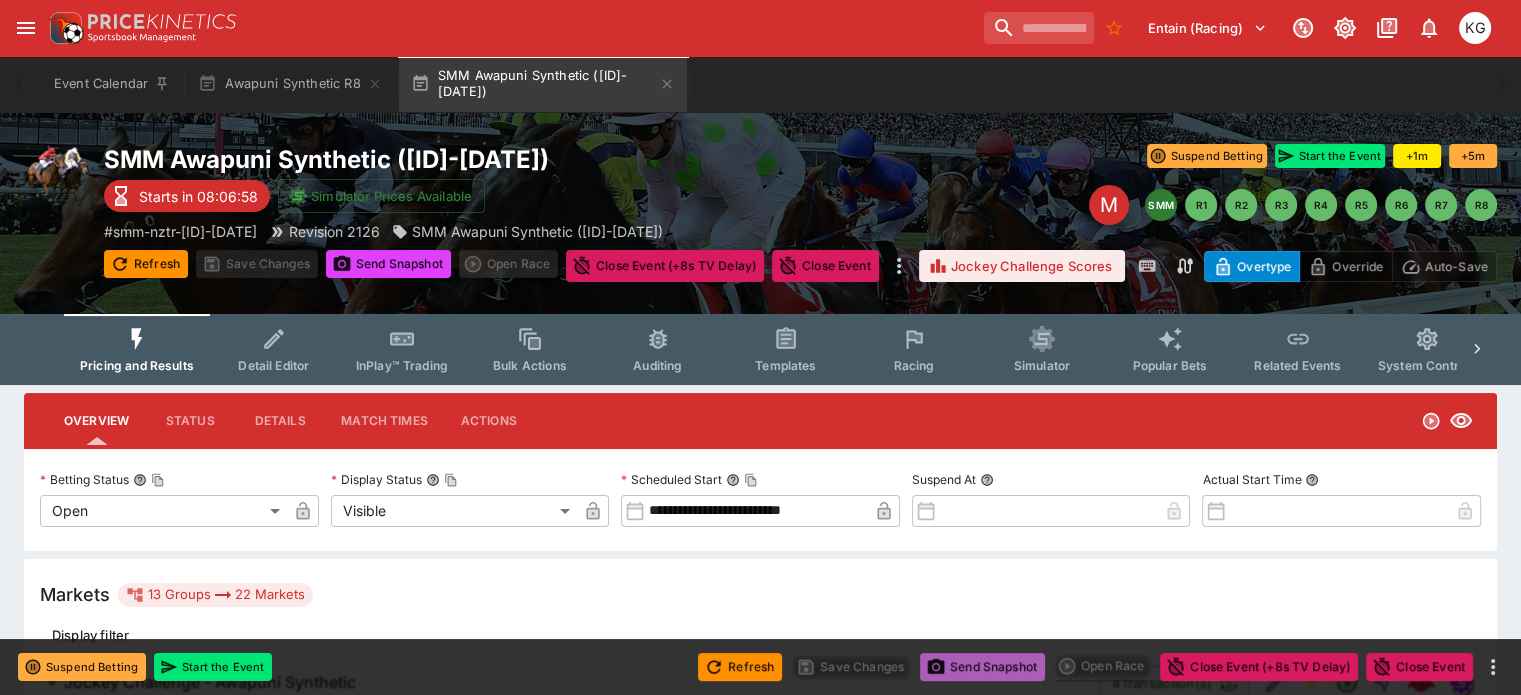 click on "Send Snapshot" at bounding box center (982, 667) 